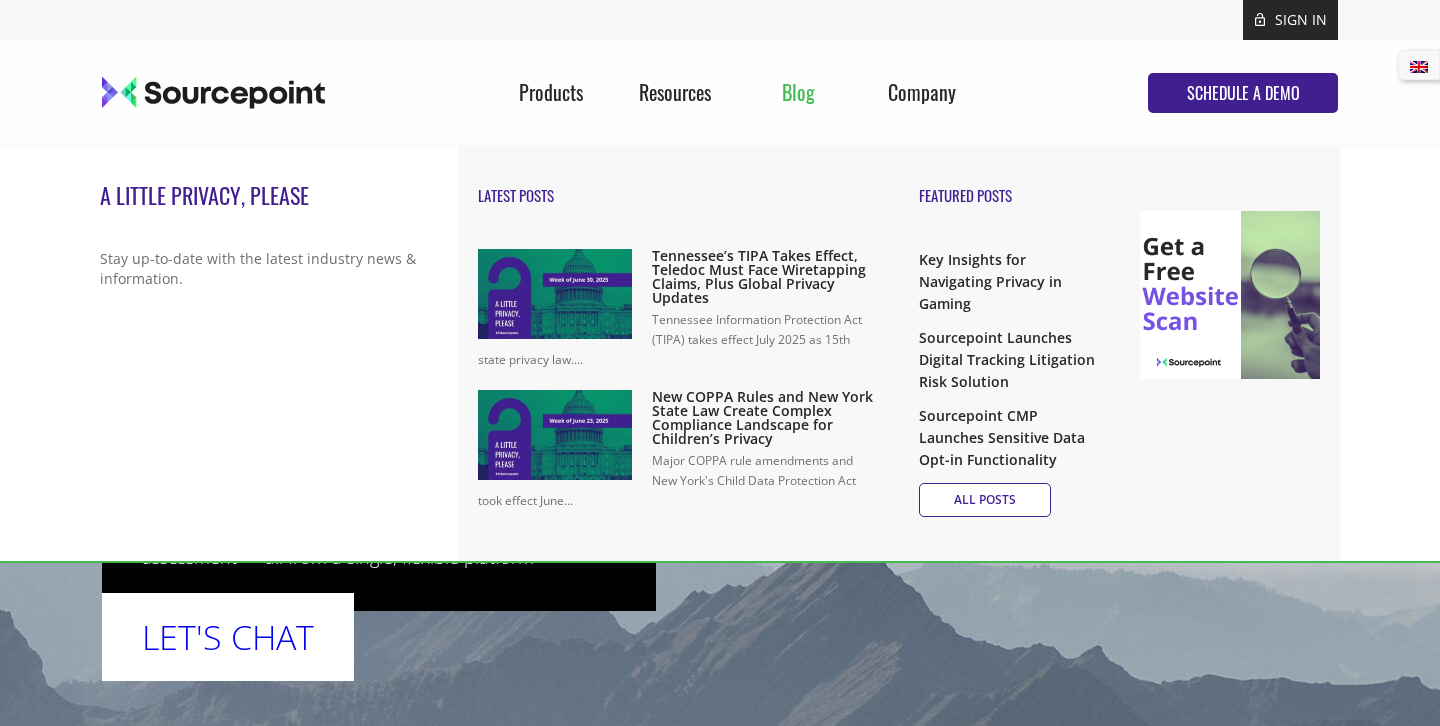 scroll, scrollTop: 0, scrollLeft: 0, axis: both 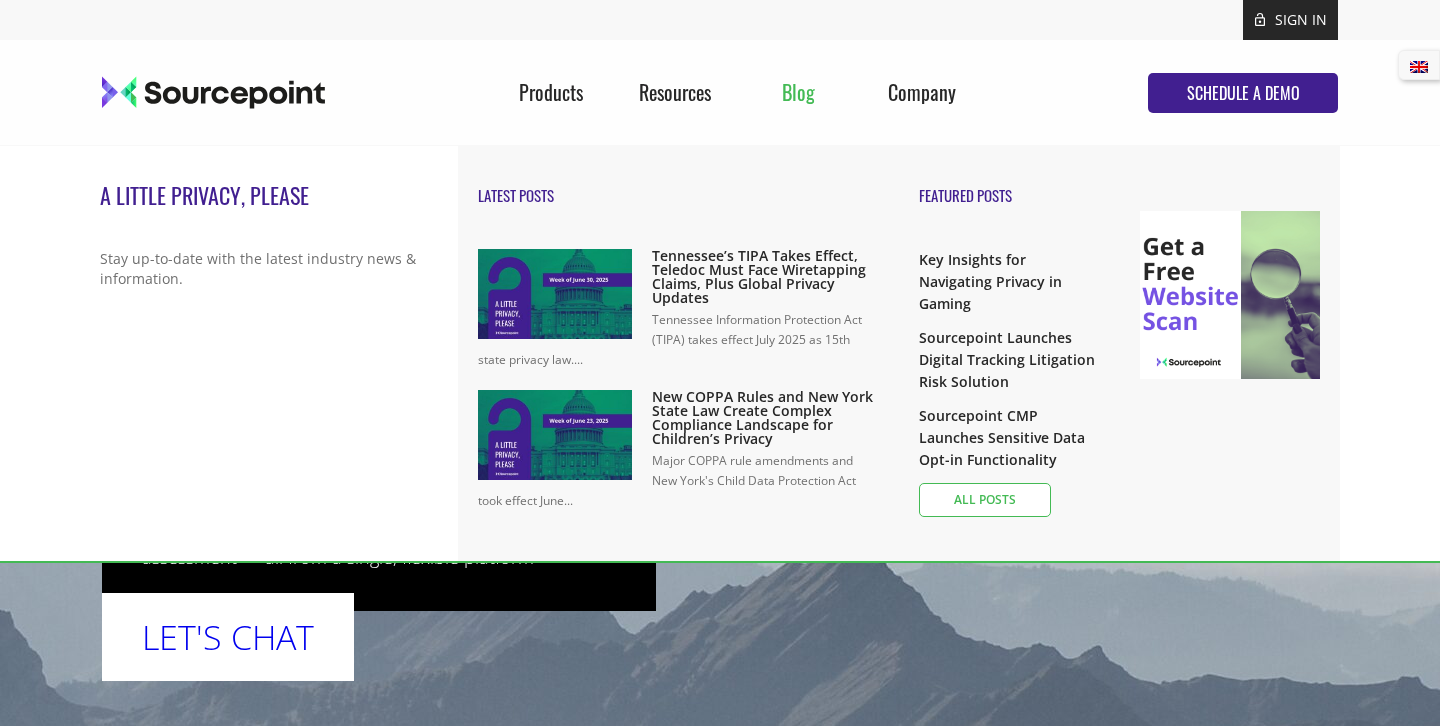 click on "ALL POSTS" at bounding box center [985, 500] 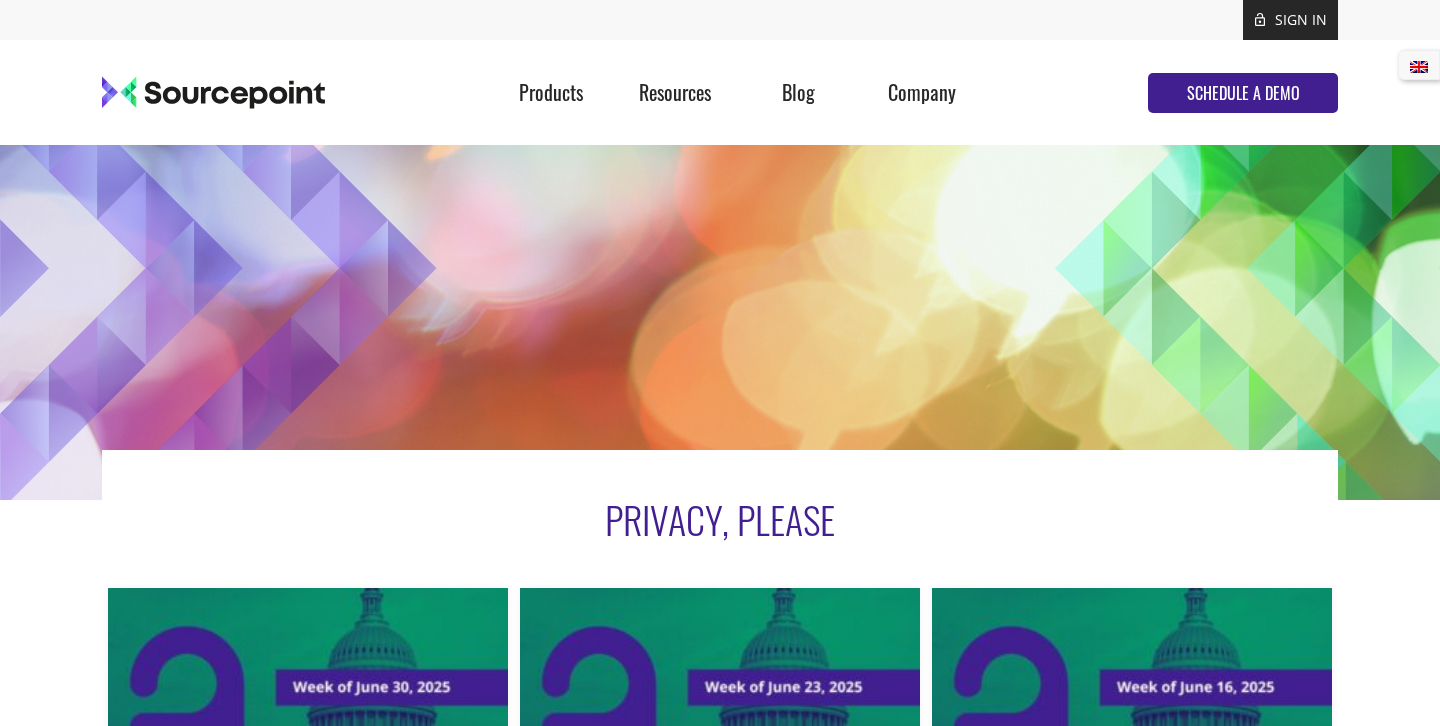 scroll, scrollTop: 201, scrollLeft: 0, axis: vertical 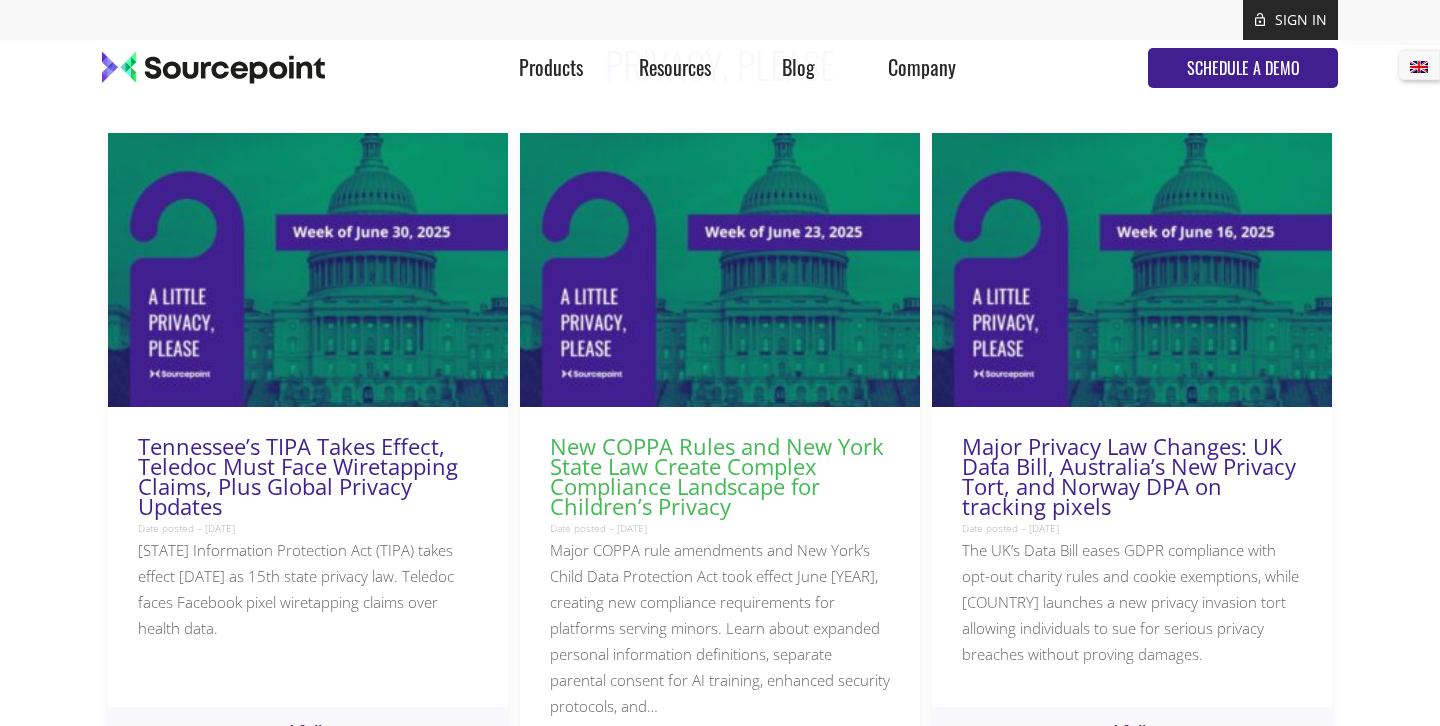 click on "New COPPA Rules and New York State Law Create Complex Compliance Landscape for Children’s Privacy" at bounding box center [717, 476] 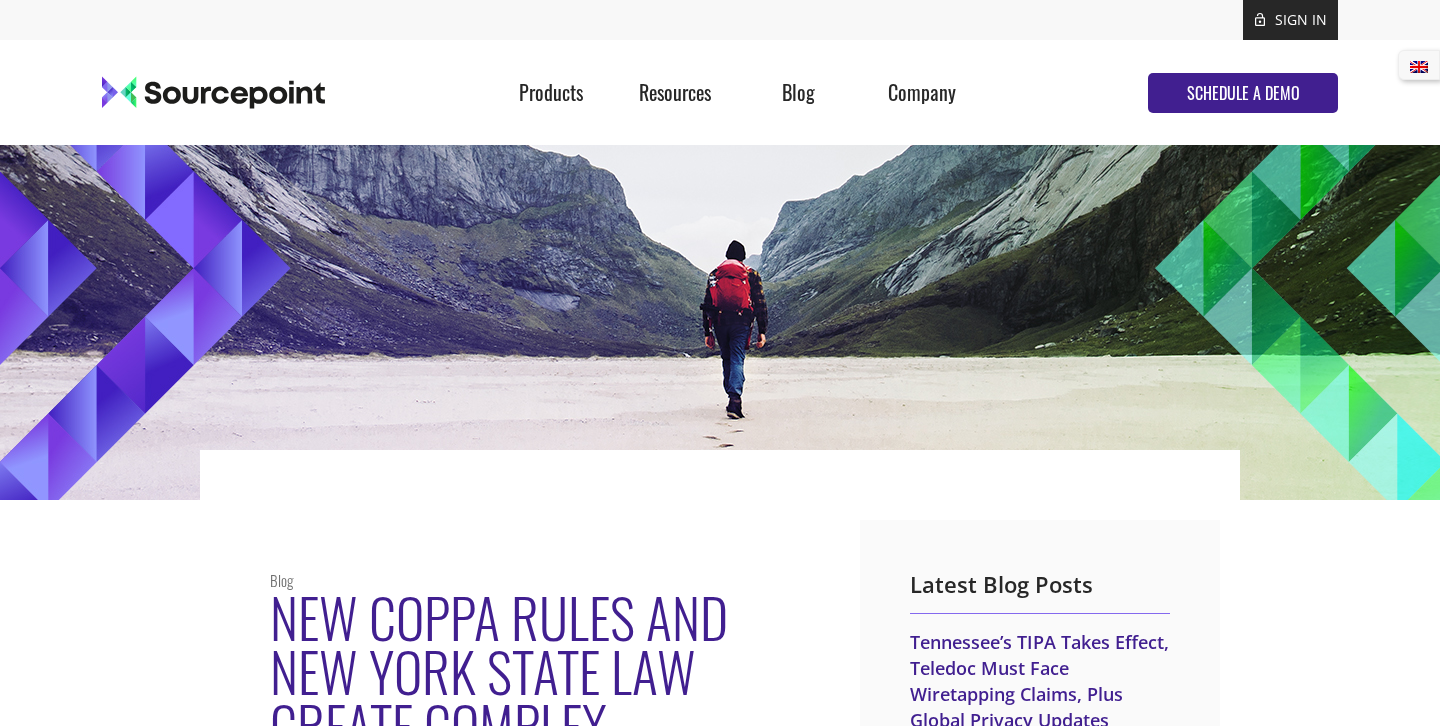 scroll, scrollTop: 0, scrollLeft: 0, axis: both 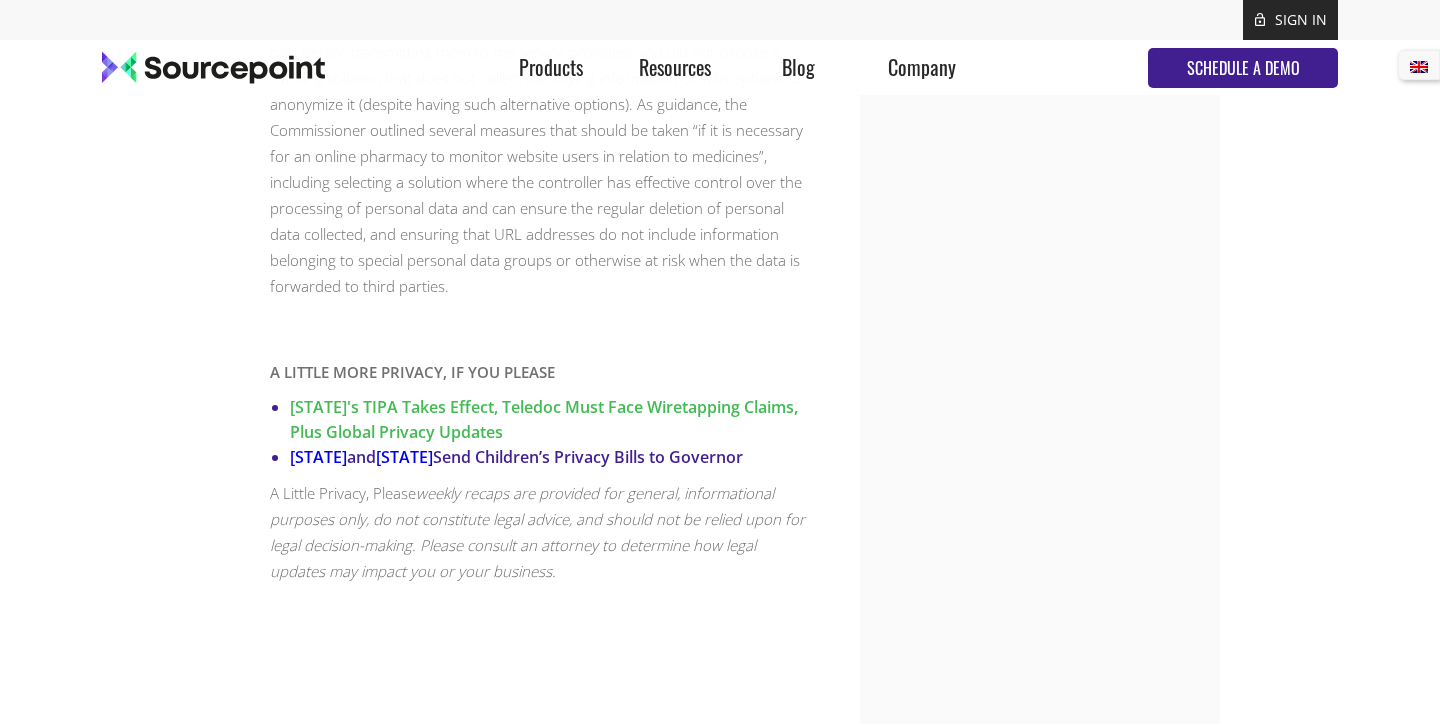 click on "[STATE] Bill Banning Sale of Location and Children’s Data Signed by Governor" at bounding box center (544, 419) 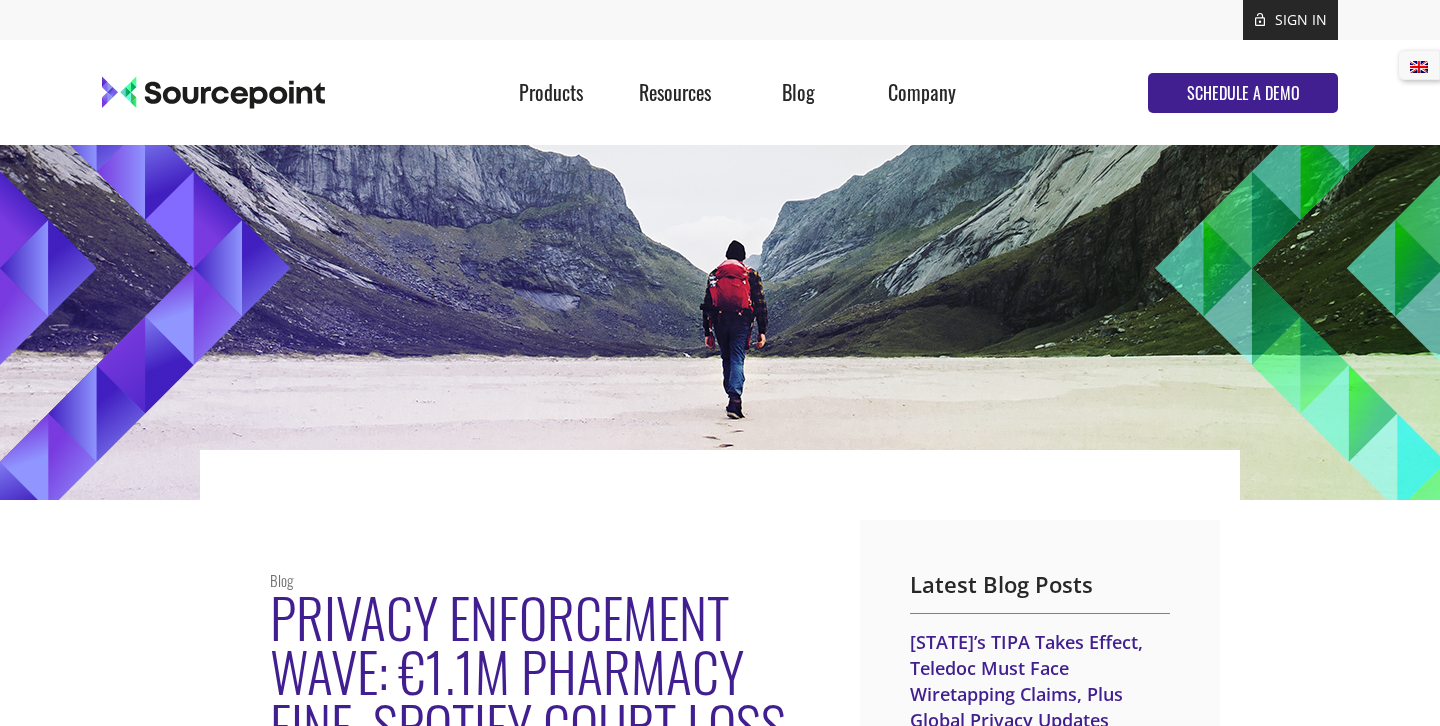 scroll, scrollTop: 0, scrollLeft: 0, axis: both 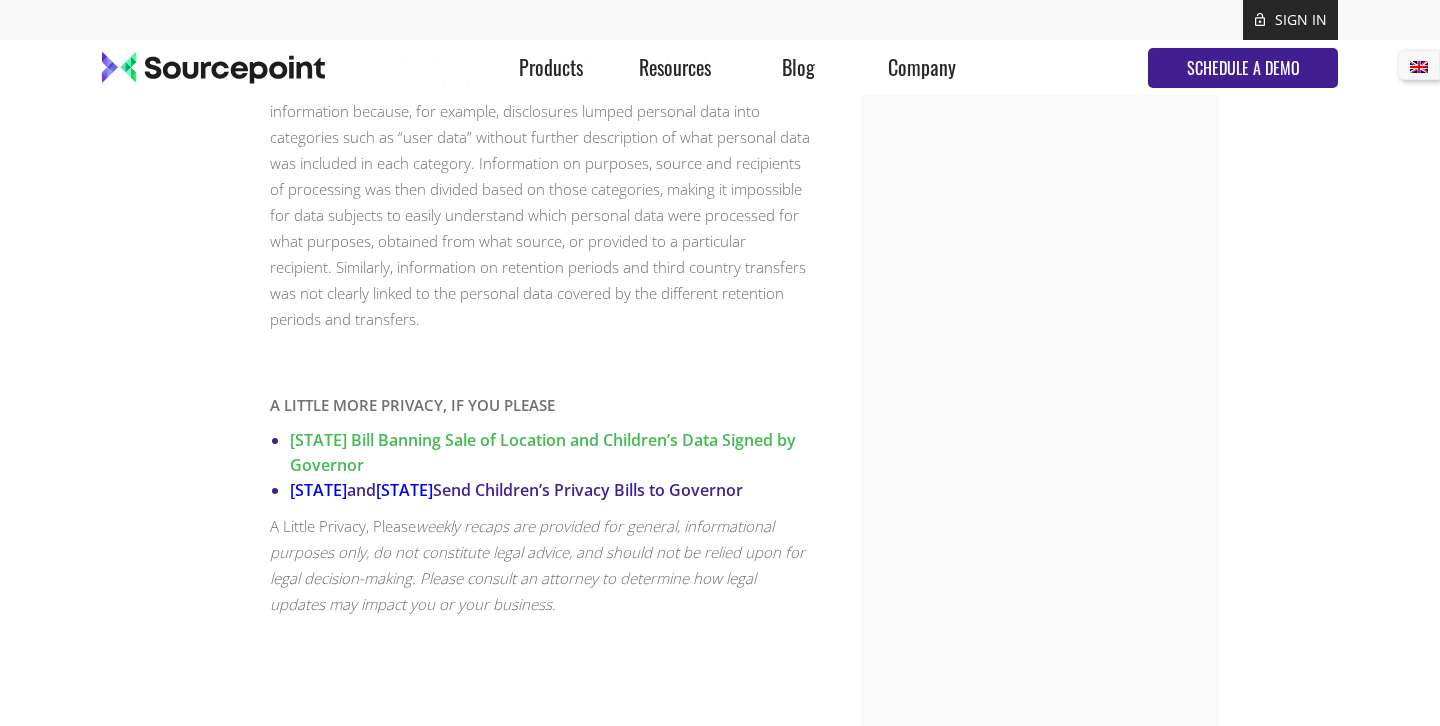 click on "Oregon Bill Banning Sale of Location and Children’s Data Signed by Governor" at bounding box center [543, 452] 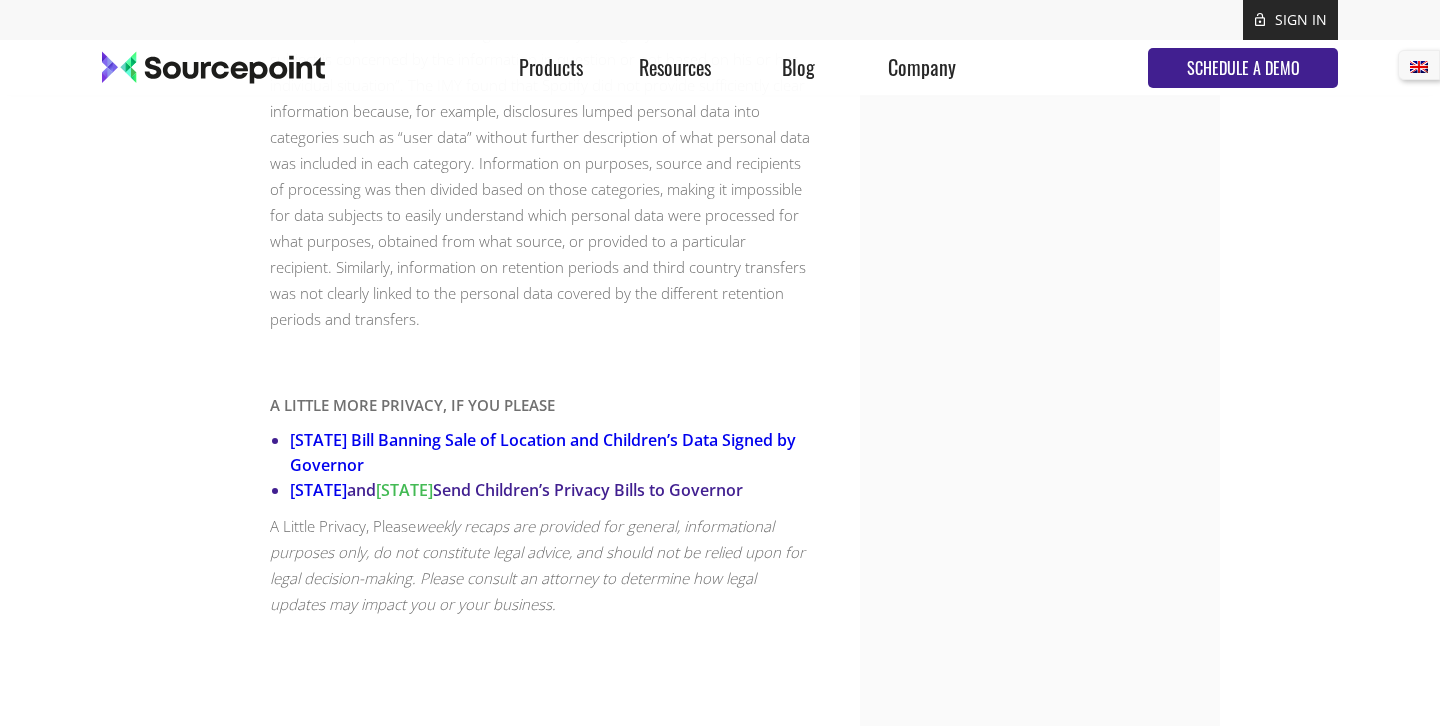 click on "Nevada" at bounding box center (404, 490) 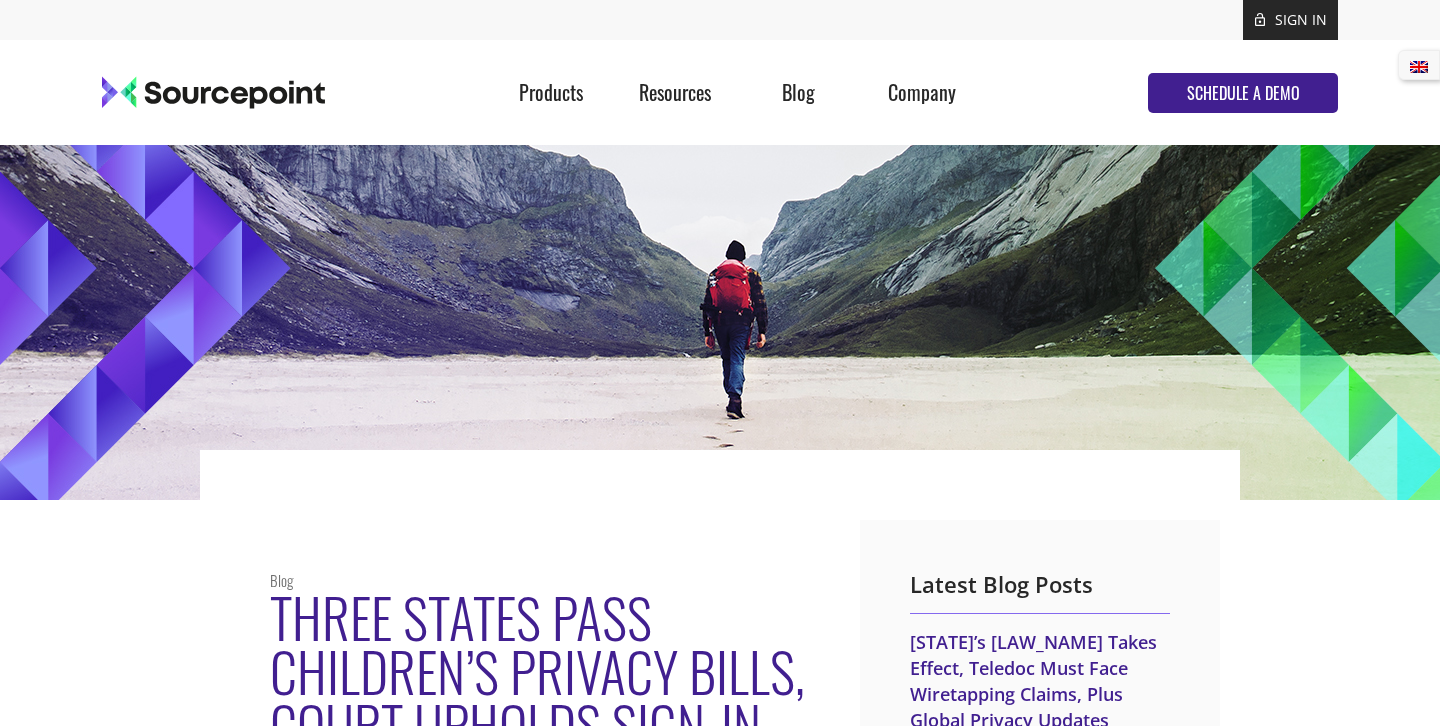 scroll, scrollTop: 0, scrollLeft: 0, axis: both 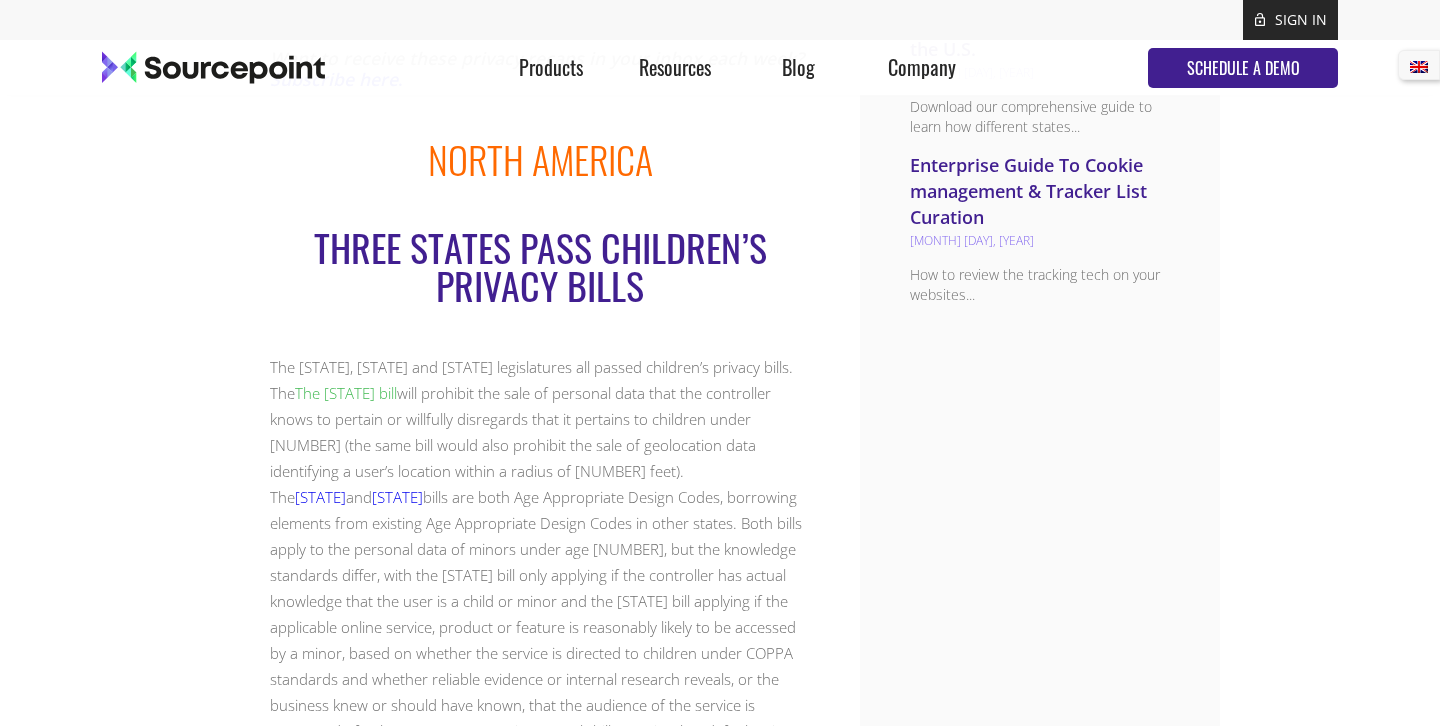 click on "Oregon bill" at bounding box center [346, 393] 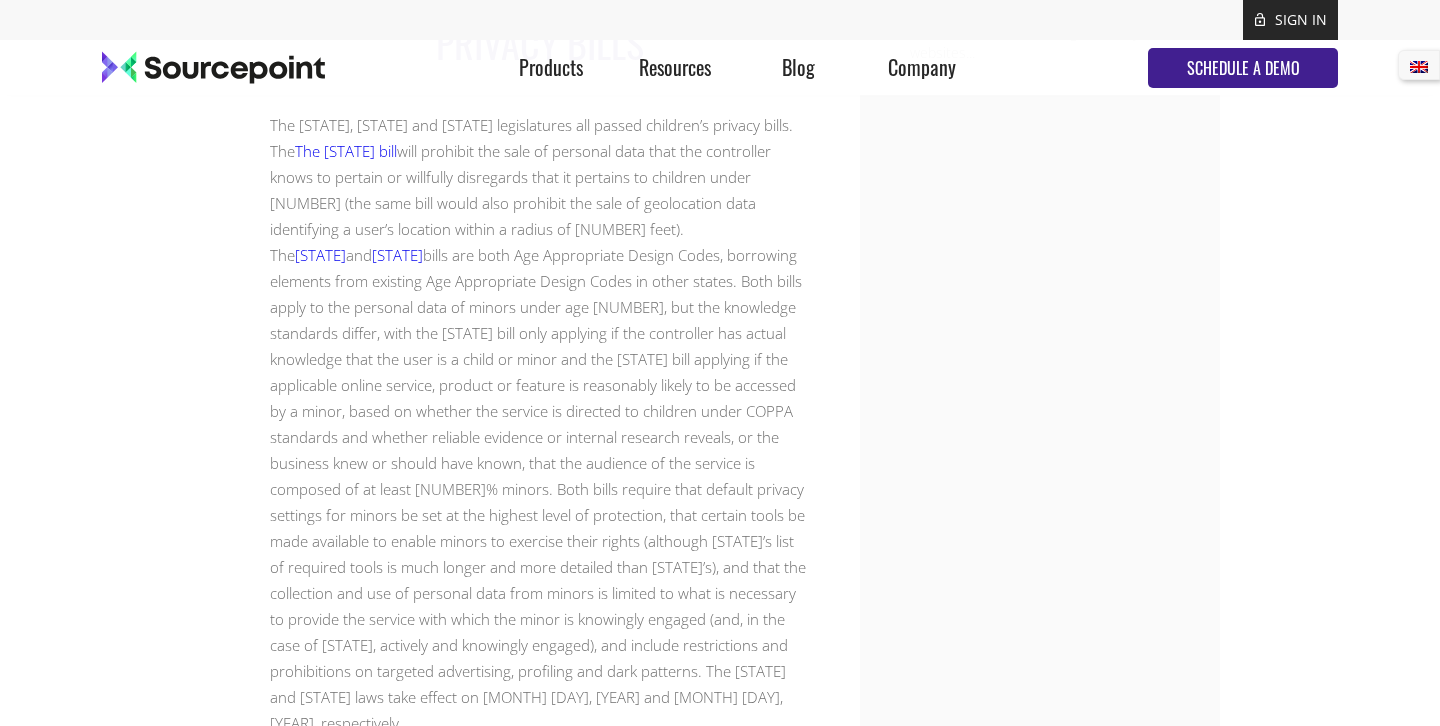 scroll, scrollTop: 1732, scrollLeft: 0, axis: vertical 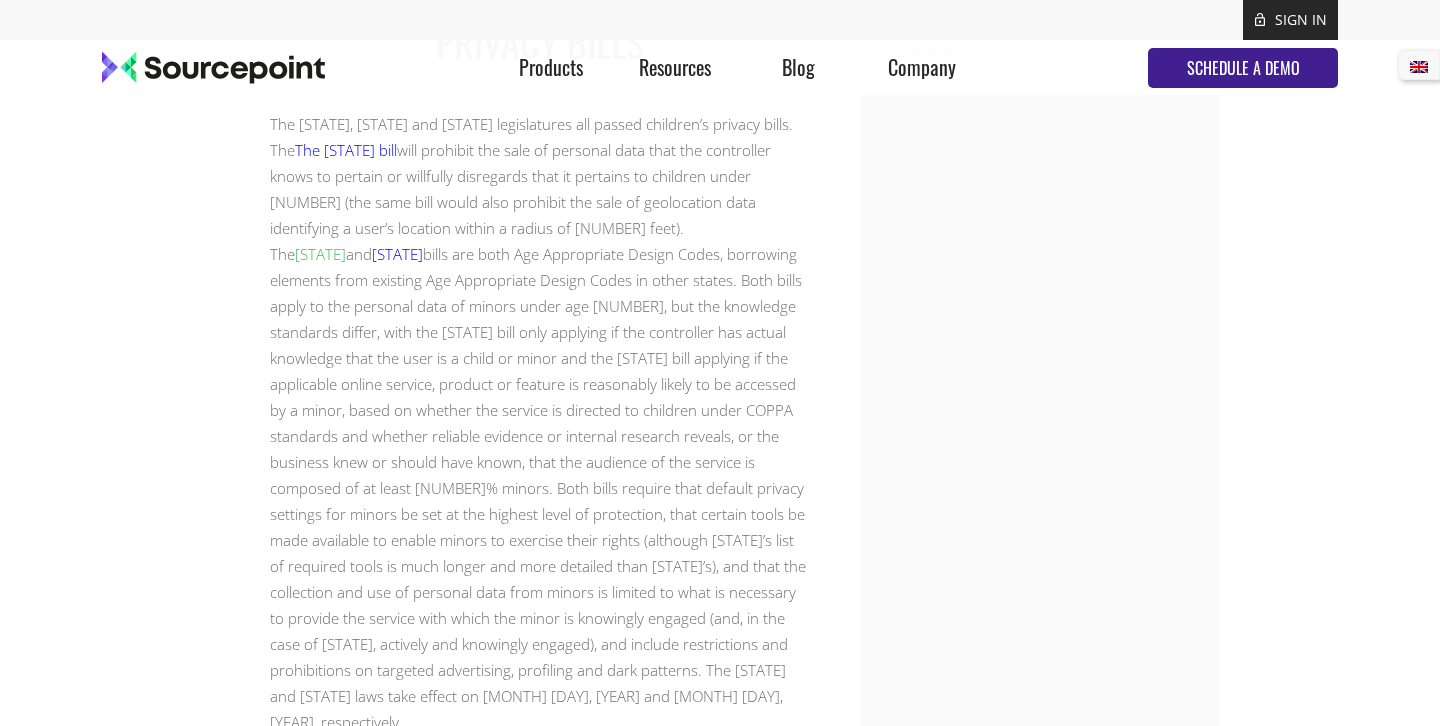 click on "Vermont" at bounding box center (320, 254) 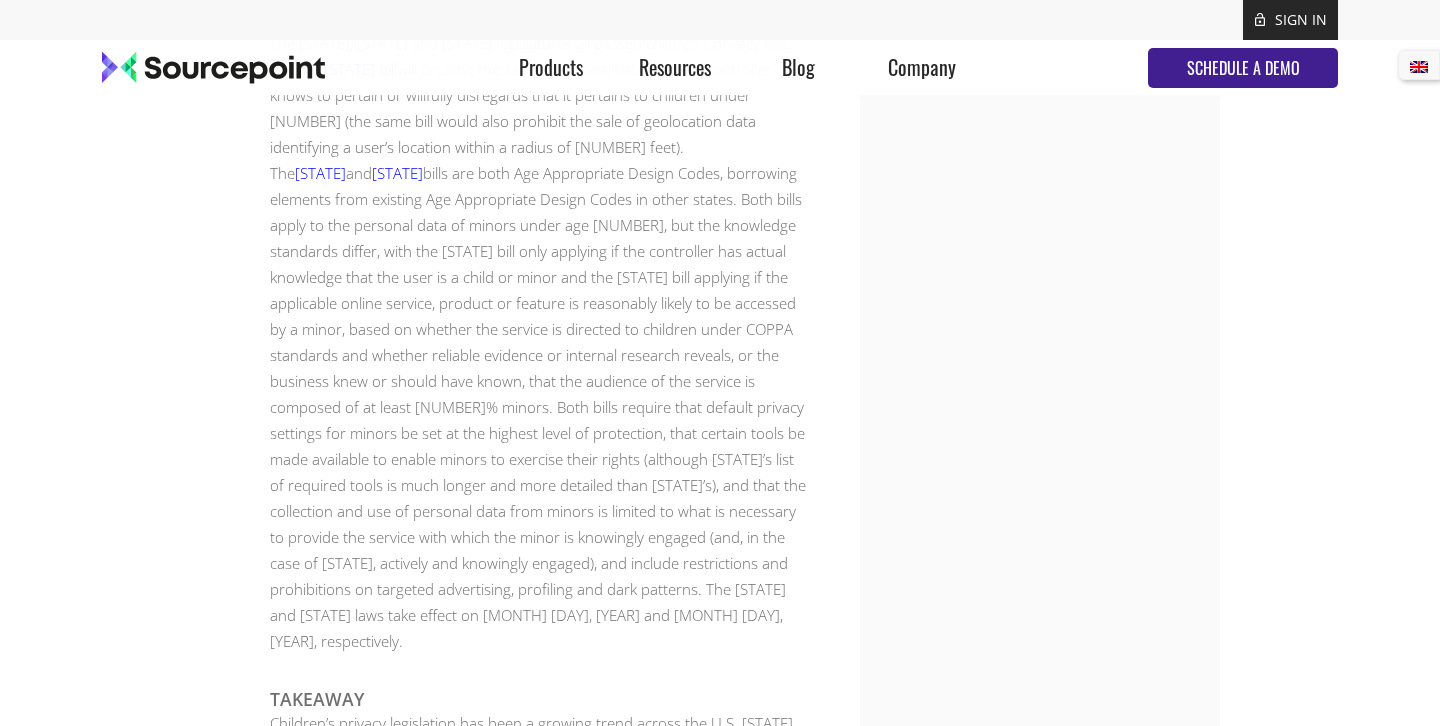 scroll, scrollTop: 1835, scrollLeft: 0, axis: vertical 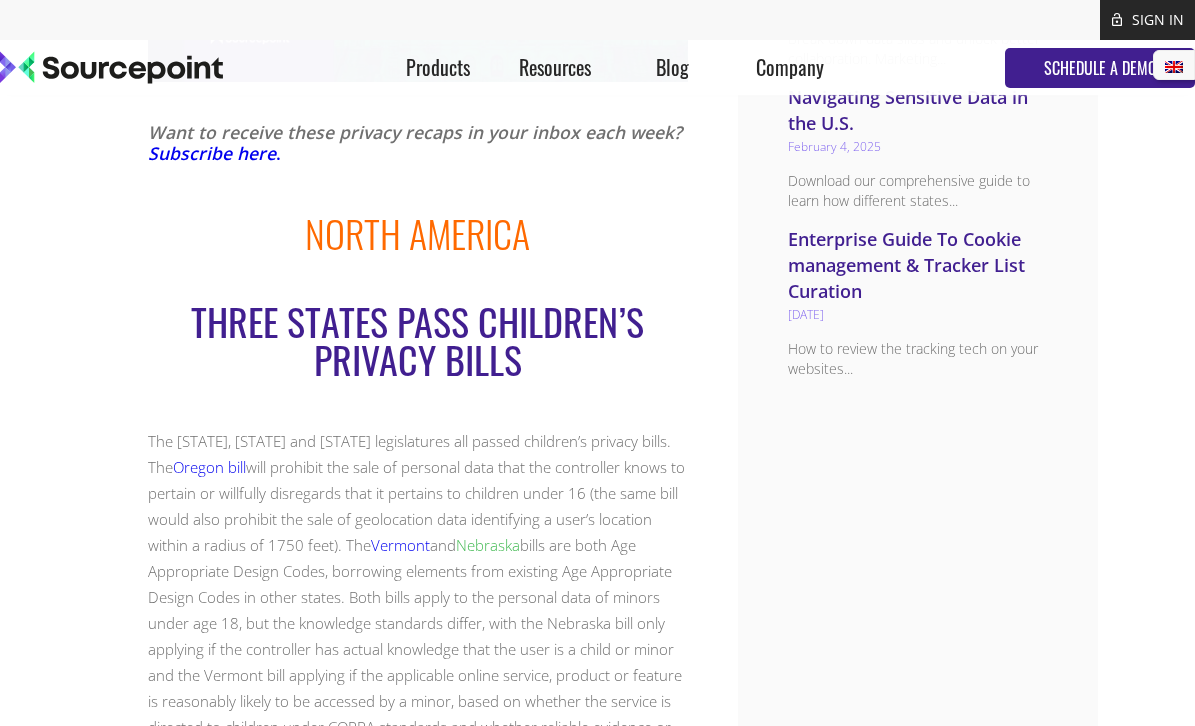 click on "Nebraska" at bounding box center [488, 545] 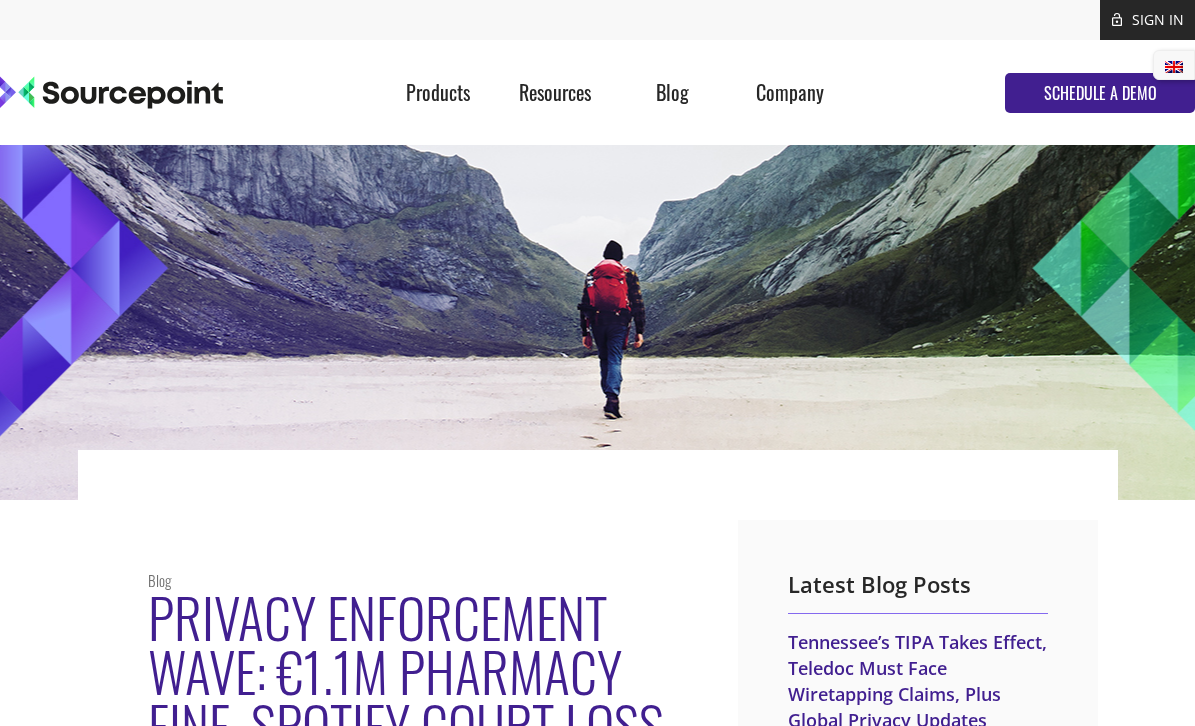 scroll, scrollTop: 0, scrollLeft: 0, axis: both 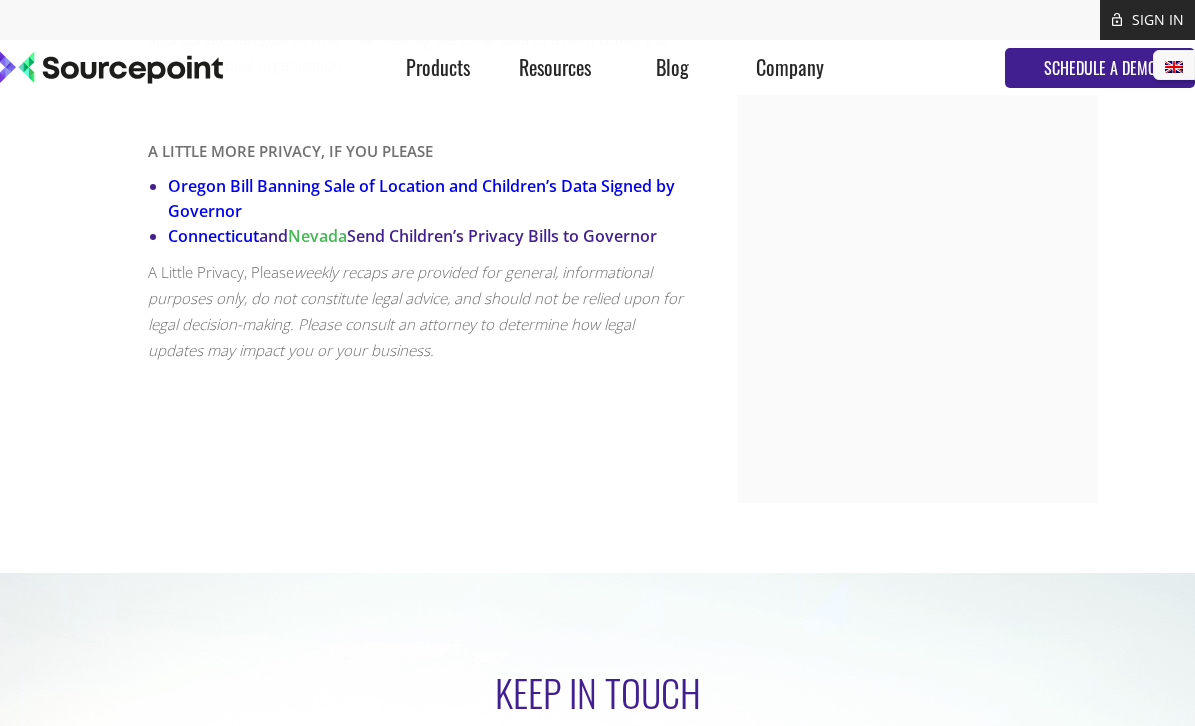 click on "Nevada" at bounding box center [317, 236] 